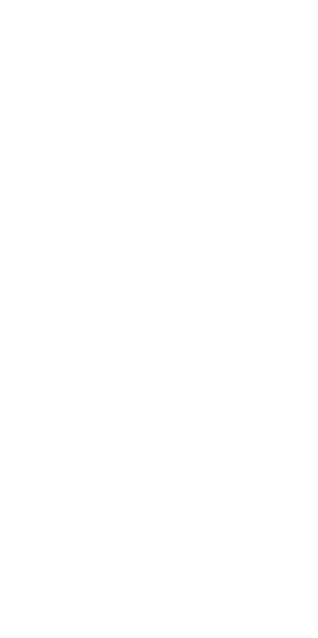 scroll, scrollTop: 0, scrollLeft: 0, axis: both 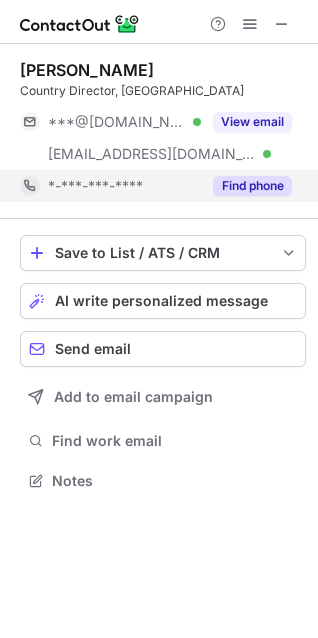 click on "Find phone" at bounding box center (252, 186) 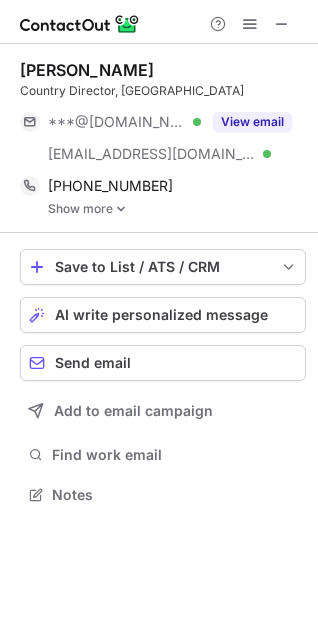 scroll, scrollTop: 10, scrollLeft: 10, axis: both 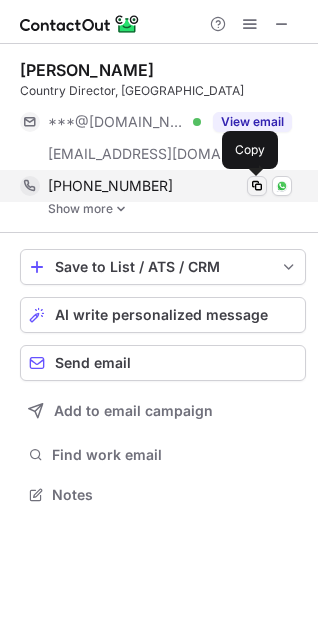 click at bounding box center (257, 186) 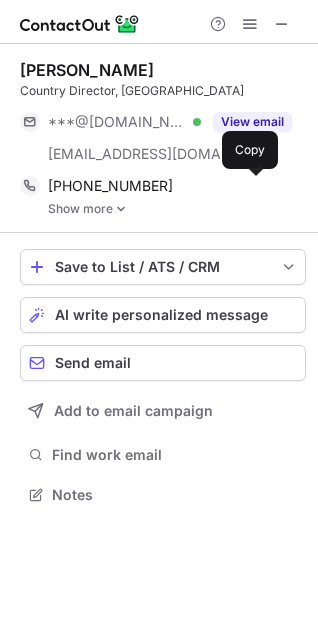type 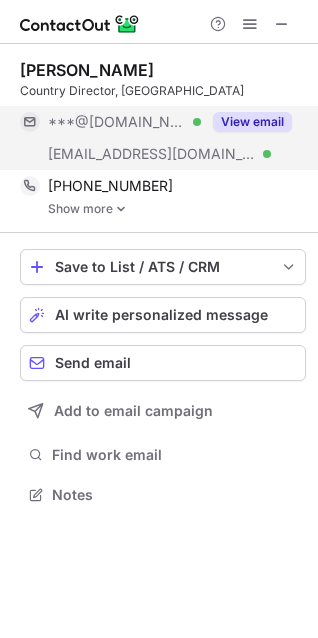 click on "View email" at bounding box center [246, 122] 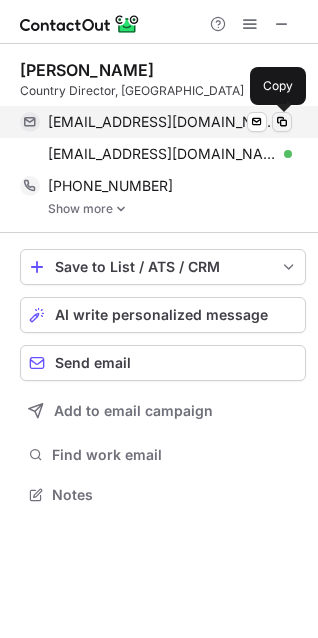 click at bounding box center (282, 122) 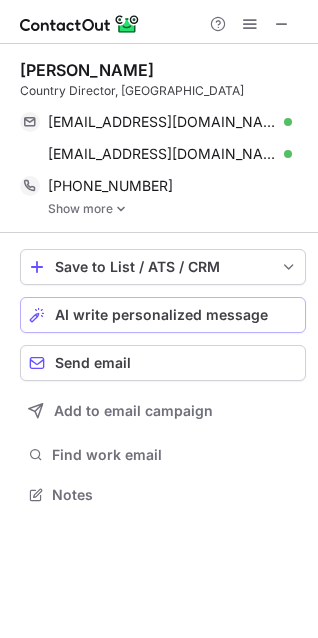 type 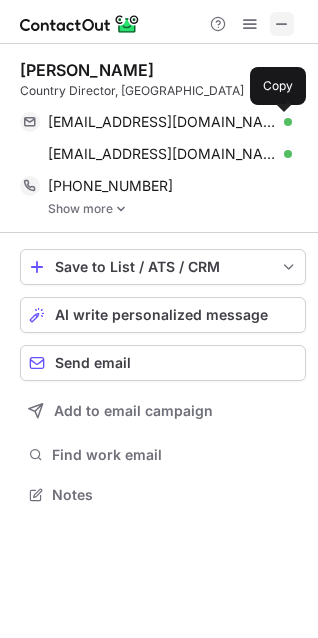 click at bounding box center (282, 24) 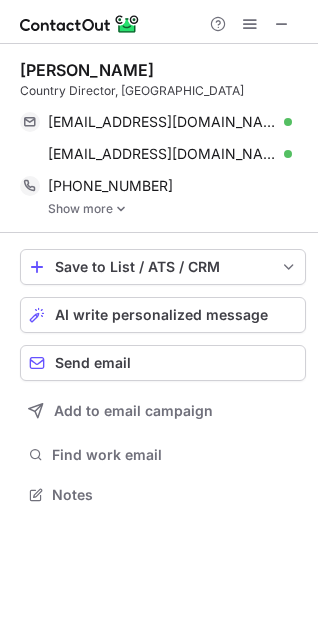 type 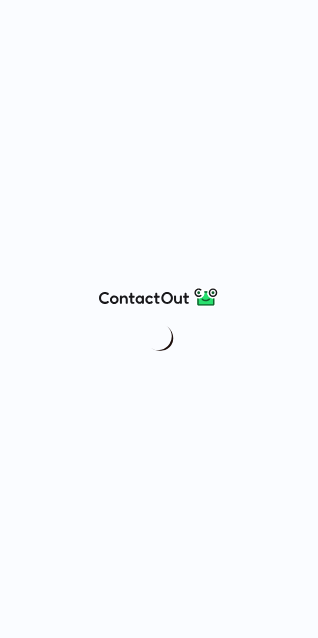 scroll, scrollTop: 0, scrollLeft: 0, axis: both 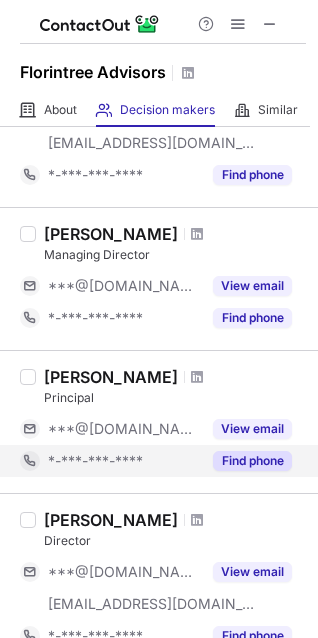 click on "Find phone" at bounding box center [252, 461] 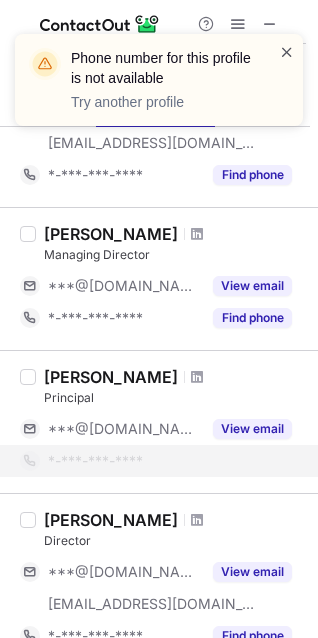 click at bounding box center [287, 52] 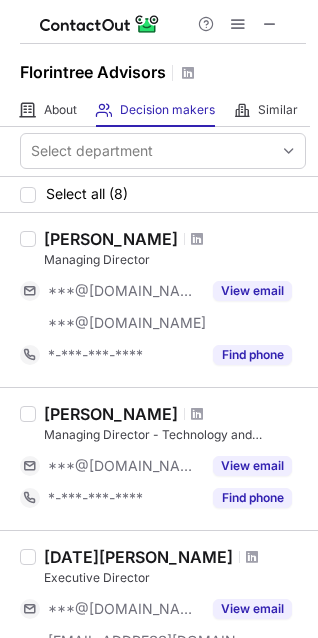 scroll, scrollTop: 0, scrollLeft: 0, axis: both 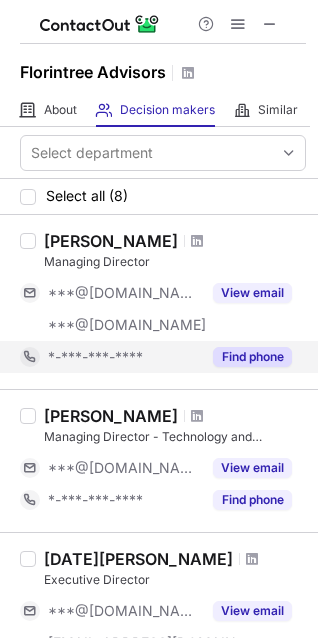 click on "Find phone" at bounding box center (246, 357) 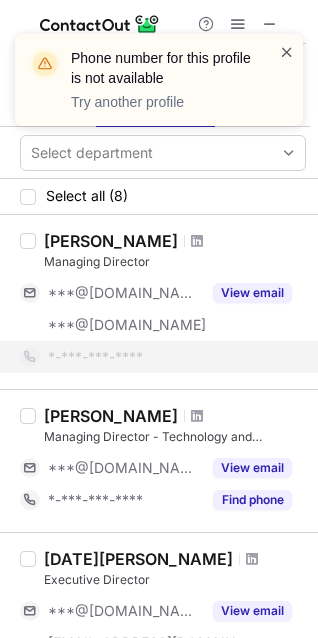 click at bounding box center [287, 52] 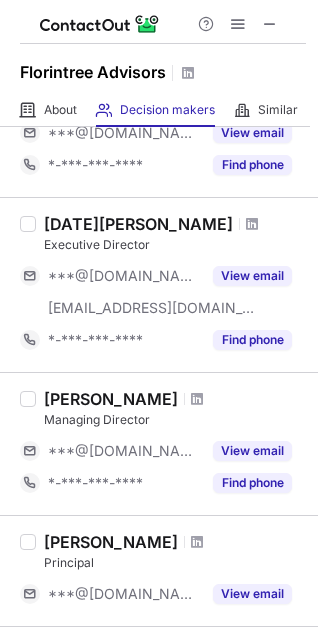 scroll, scrollTop: 500, scrollLeft: 0, axis: vertical 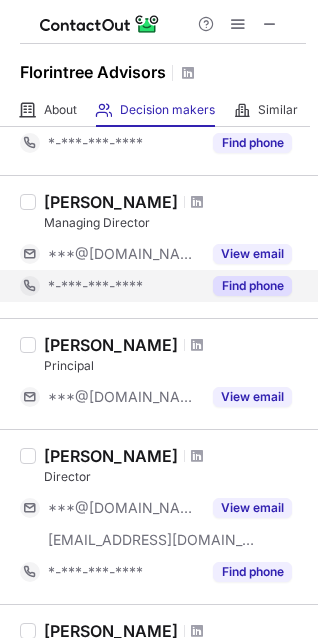 click on "Find phone" at bounding box center (252, 286) 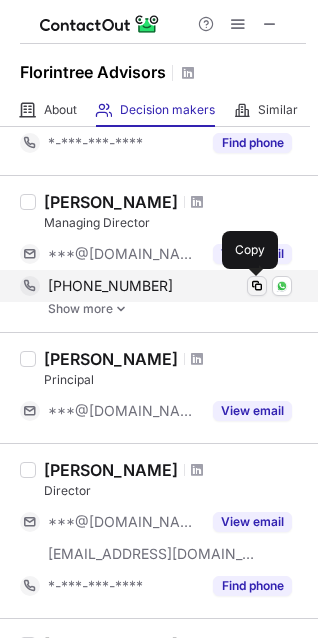 click at bounding box center (257, 286) 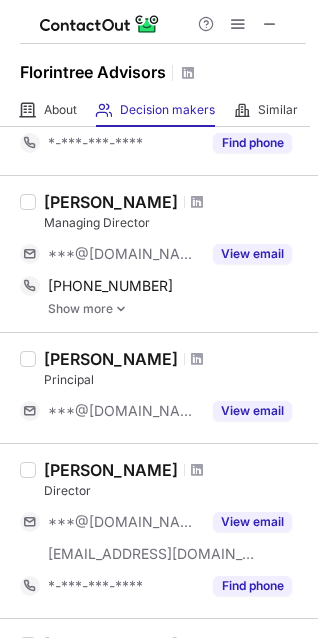 type 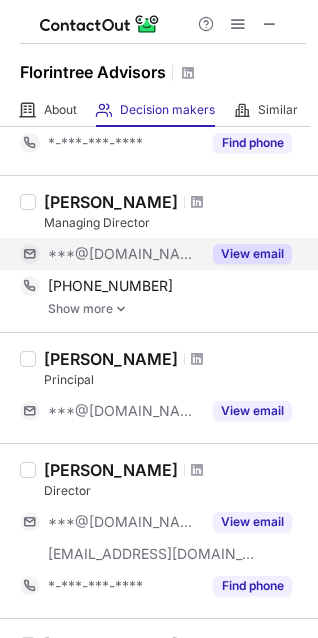 click on "View email" at bounding box center (252, 254) 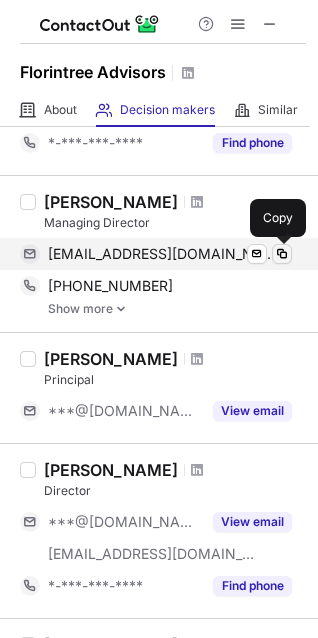 click at bounding box center [282, 254] 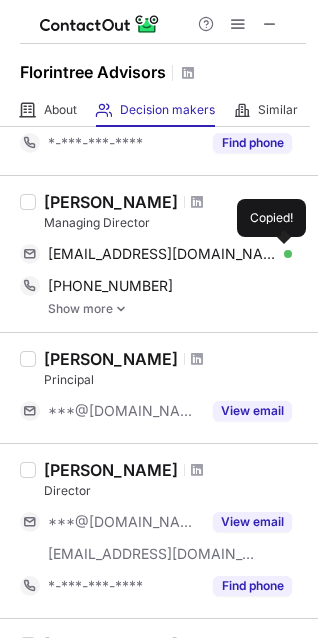 type 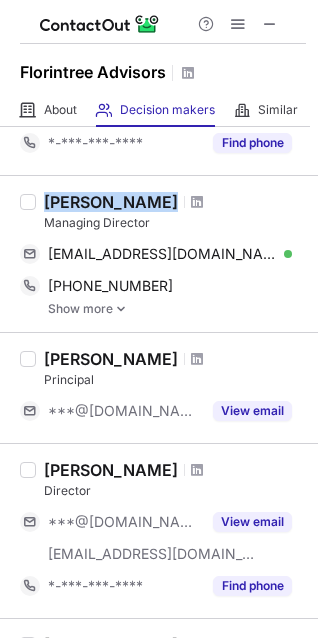 drag, startPoint x: 139, startPoint y: 207, endPoint x: 44, endPoint y: 210, distance: 95.047356 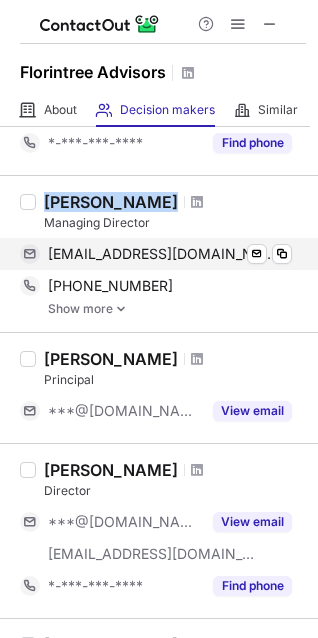 copy on "[PERSON_NAME]" 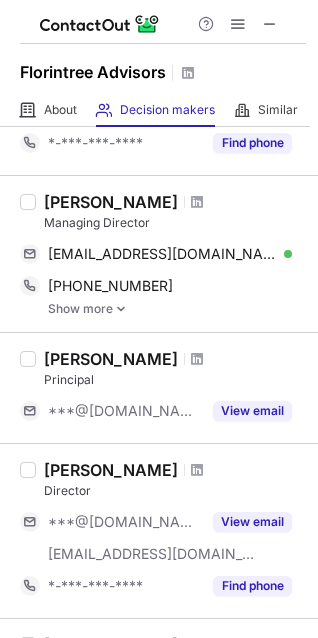 click at bounding box center [238, 24] 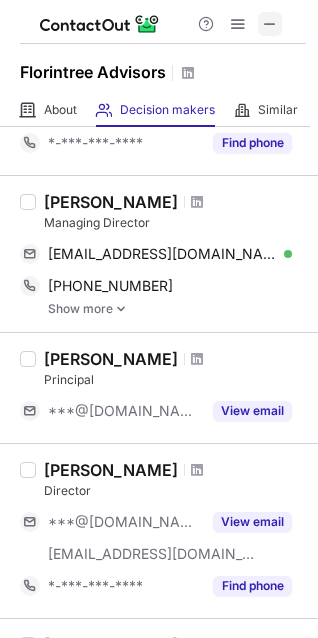 click at bounding box center [270, 24] 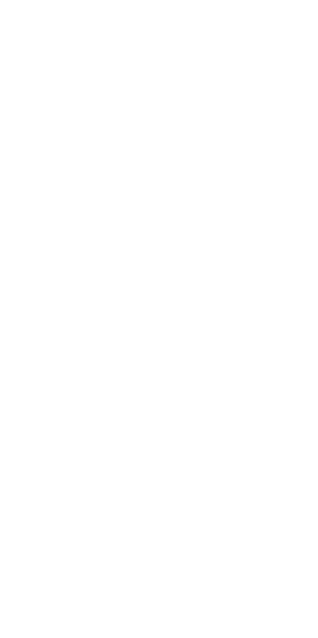scroll, scrollTop: 0, scrollLeft: 0, axis: both 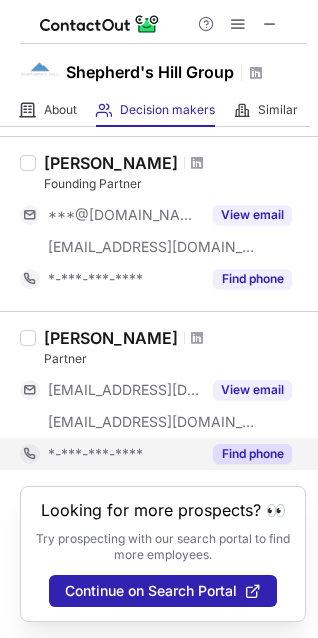 click on "Find phone" at bounding box center (252, 454) 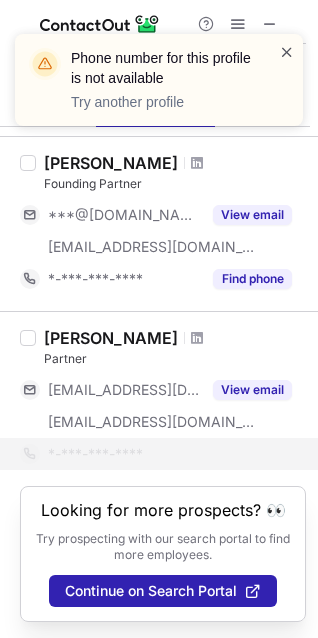 click at bounding box center (287, 52) 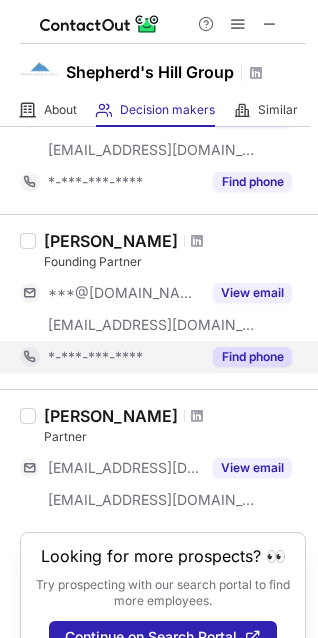 scroll, scrollTop: 315, scrollLeft: 0, axis: vertical 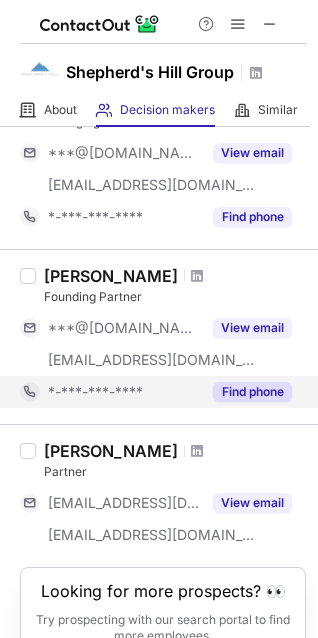 click on "Find phone" at bounding box center (252, 392) 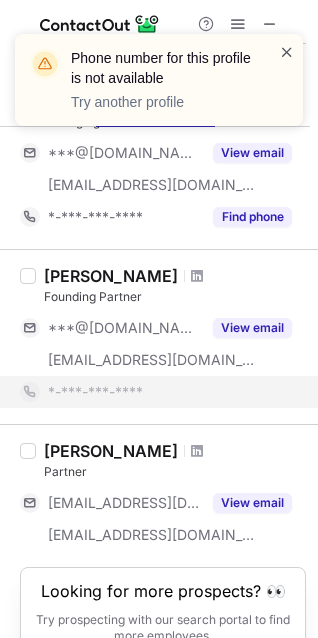 click at bounding box center (287, 52) 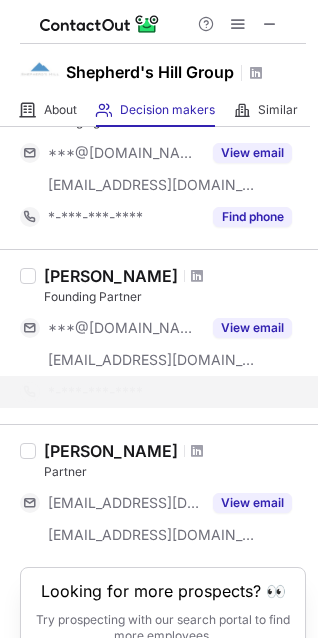 scroll, scrollTop: 215, scrollLeft: 0, axis: vertical 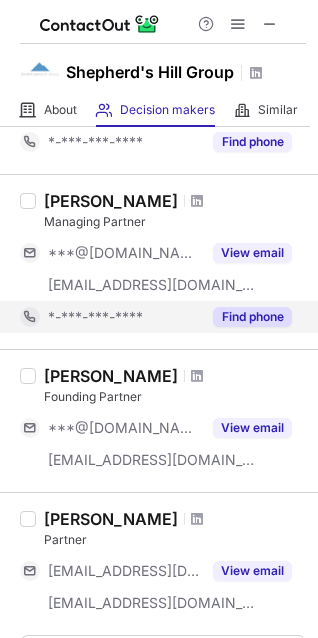 click on "Find phone" at bounding box center [252, 317] 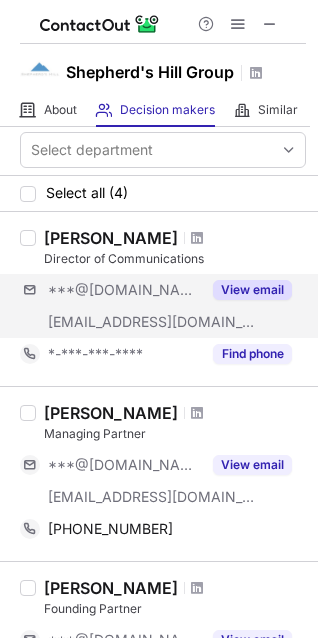 scroll, scrollTop: 0, scrollLeft: 0, axis: both 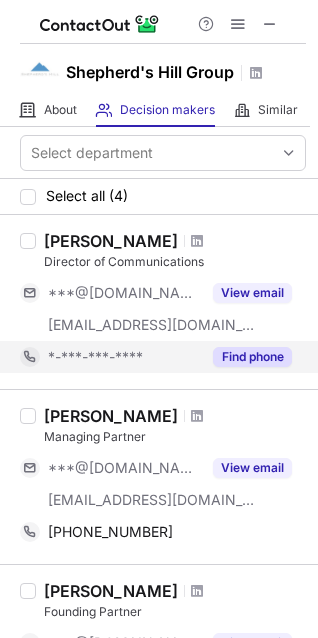 click on "Find phone" at bounding box center (252, 357) 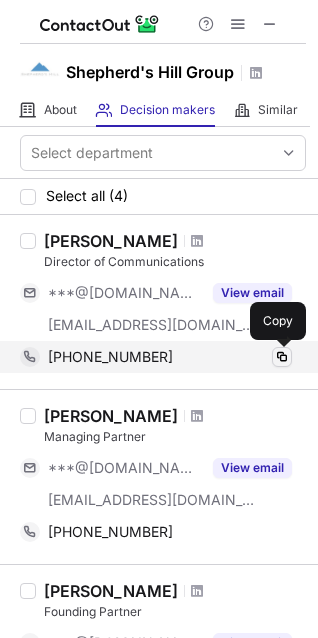 click at bounding box center [282, 357] 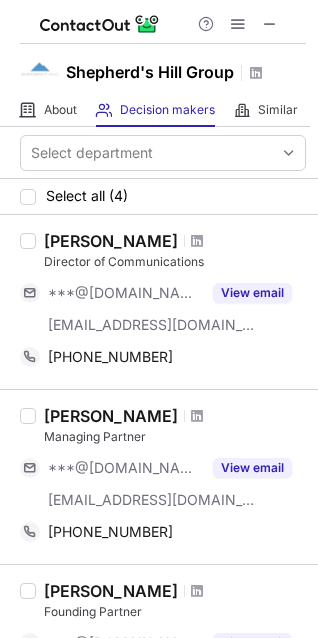 type 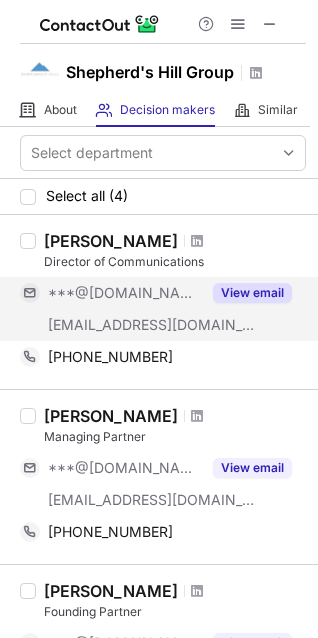 click on "View email" at bounding box center (252, 293) 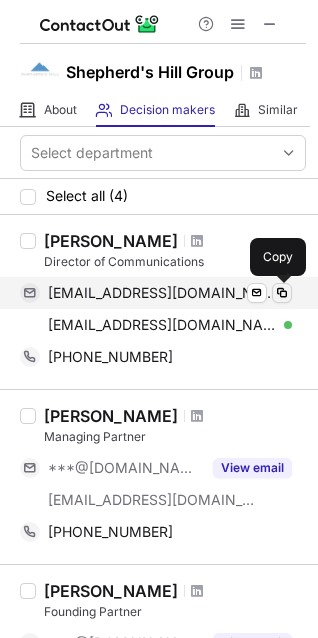 click at bounding box center [282, 293] 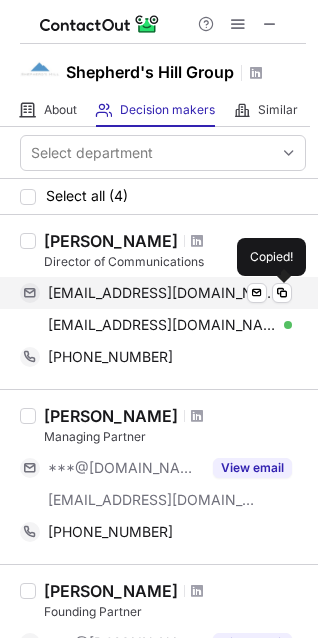 type 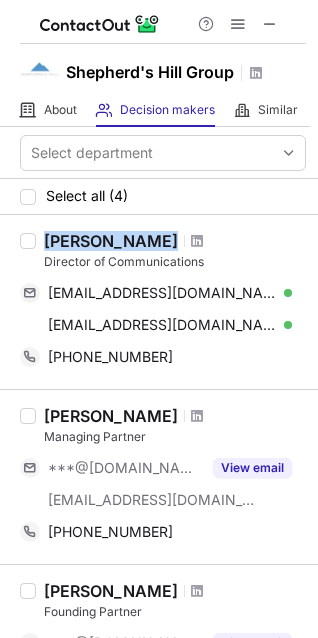 drag, startPoint x: 146, startPoint y: 240, endPoint x: 40, endPoint y: 229, distance: 106.56923 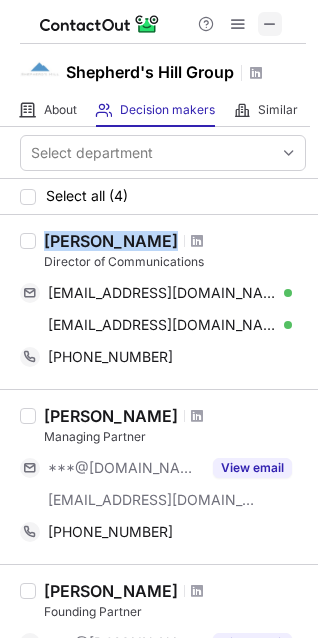 click at bounding box center (270, 24) 